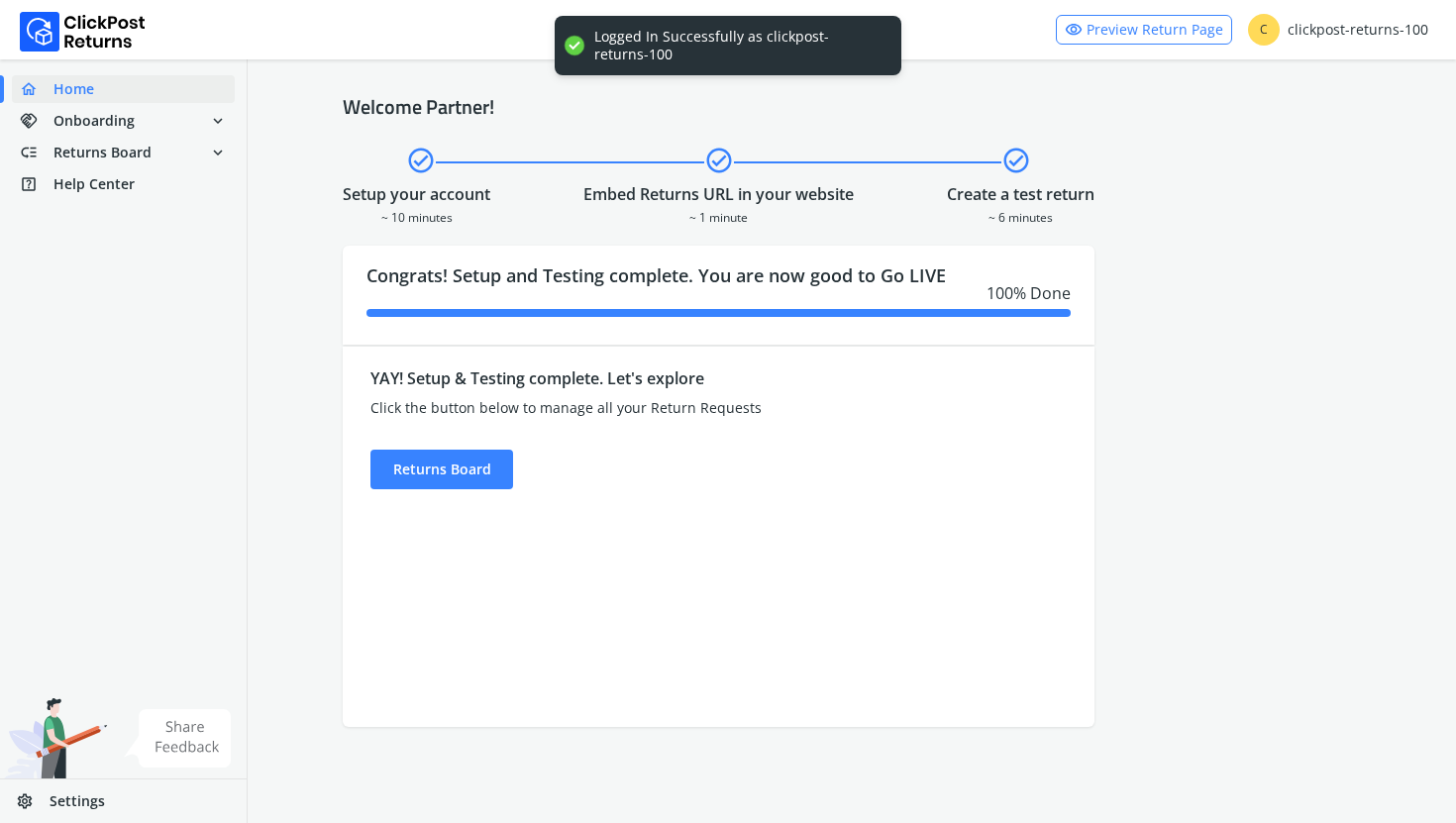 scroll, scrollTop: 0, scrollLeft: 0, axis: both 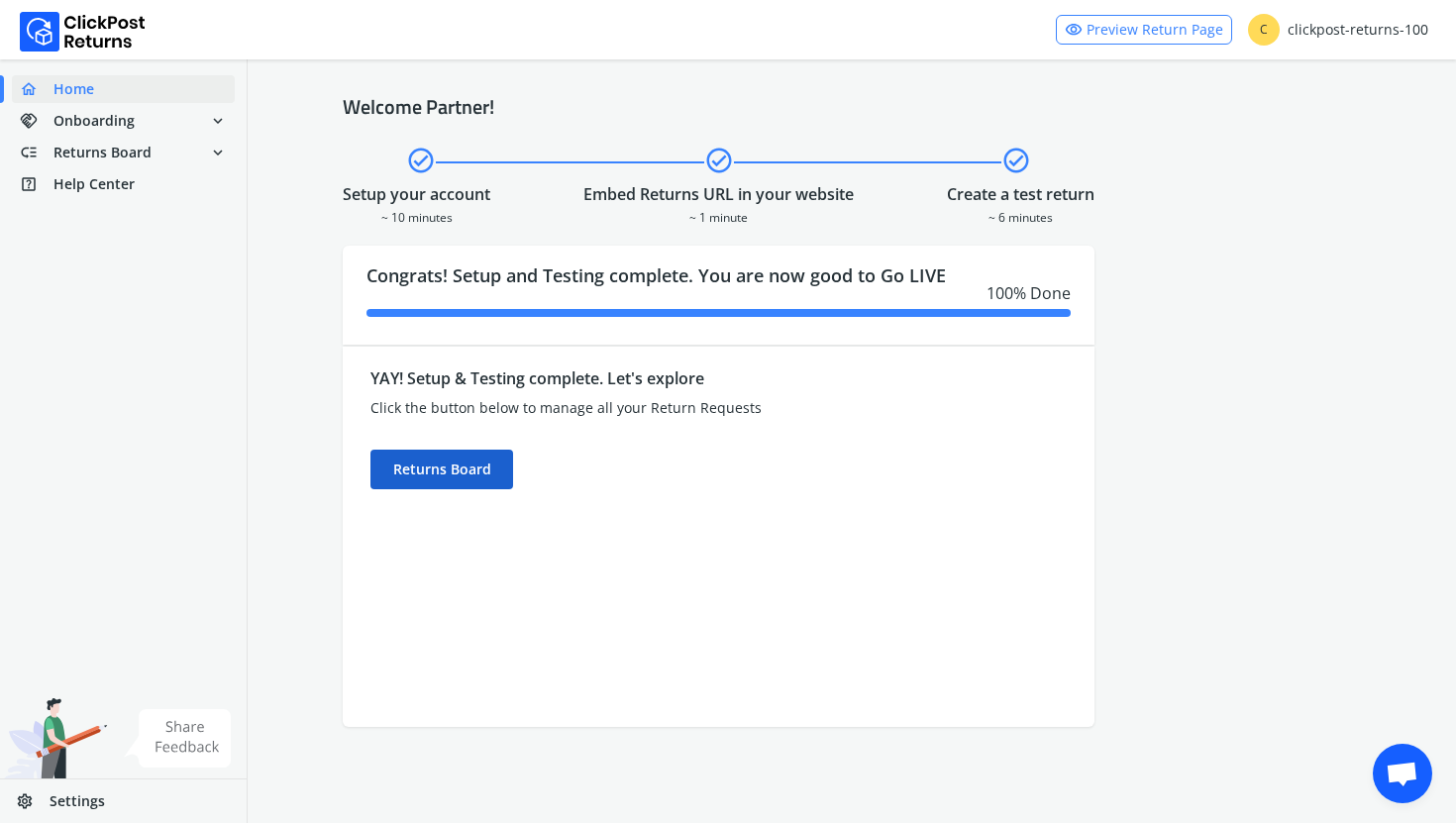 click on "Returns Board" at bounding box center (442, 469) 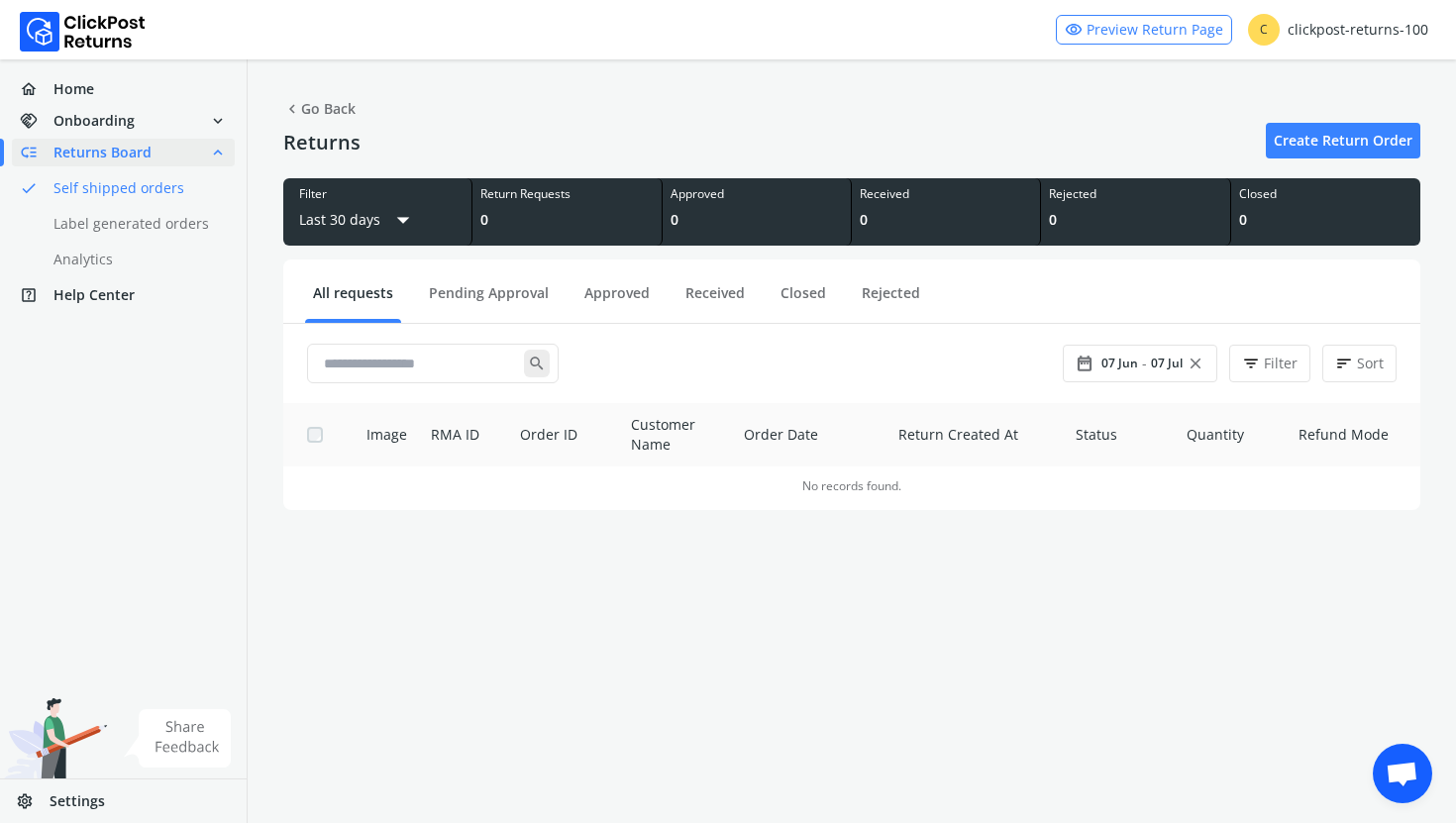 click on "Settings" at bounding box center (77, 801) 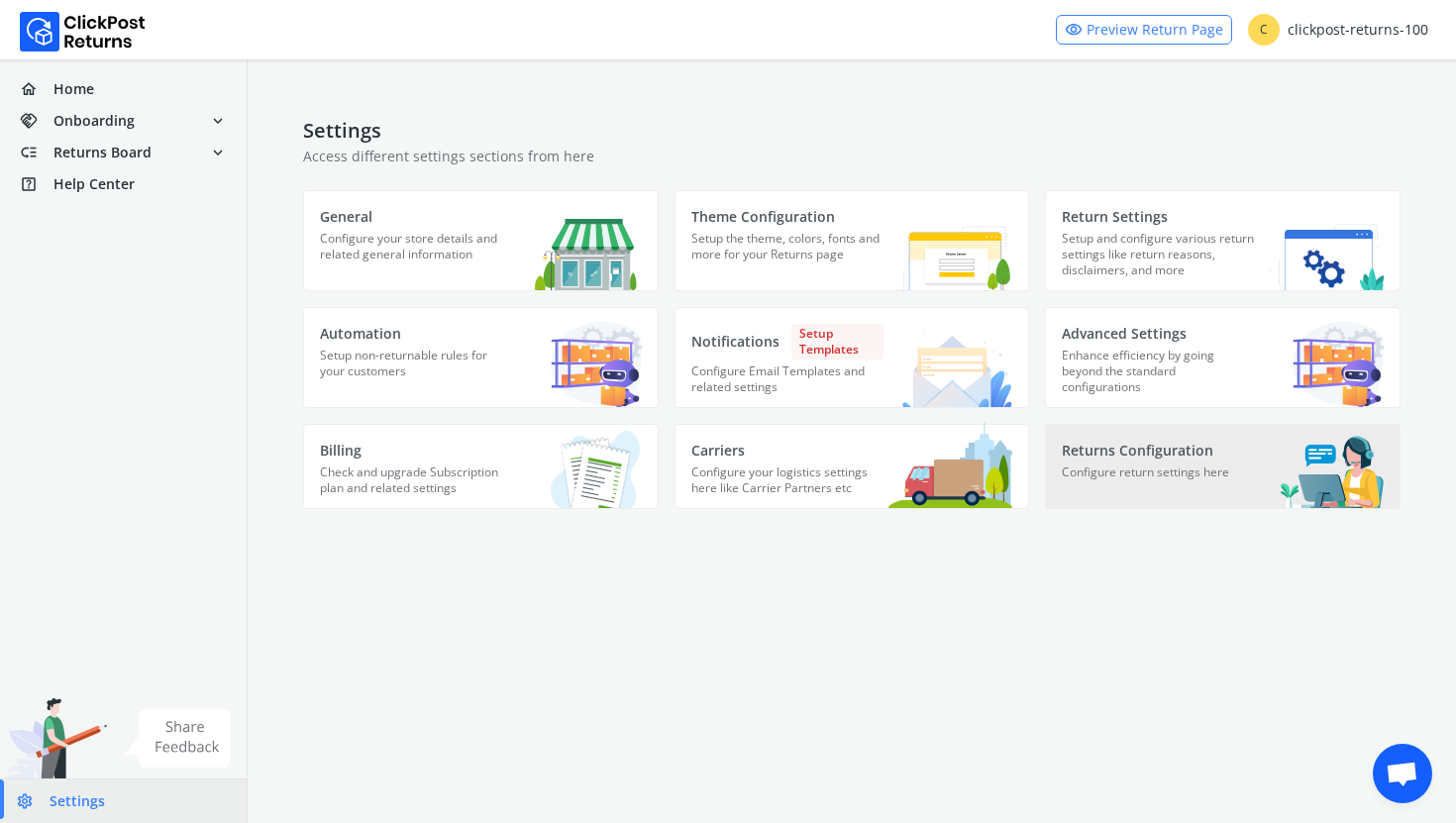click on "Returns Configuration" at bounding box center (416, 217) 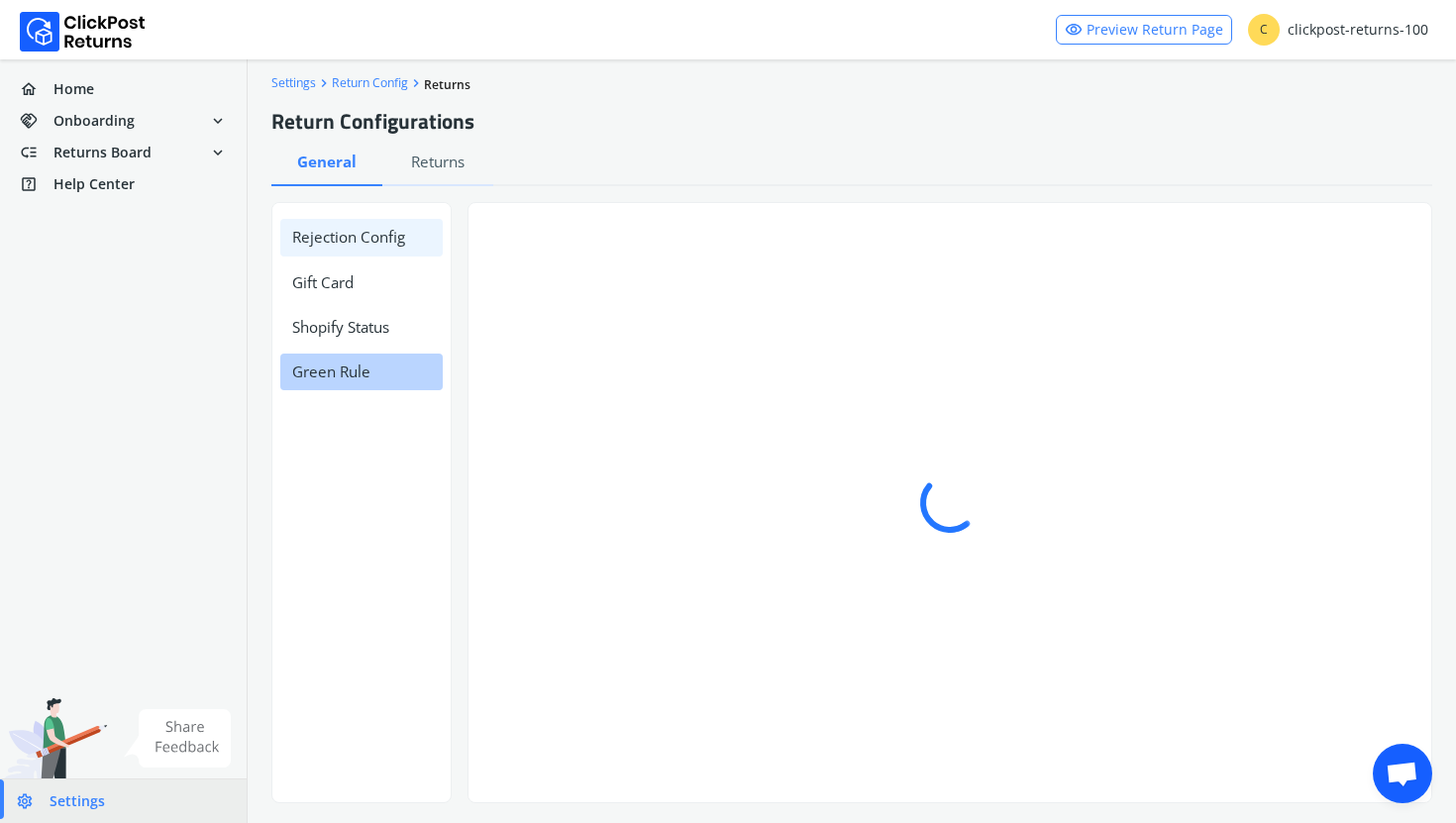 click on "Green Rule" at bounding box center (362, 371) 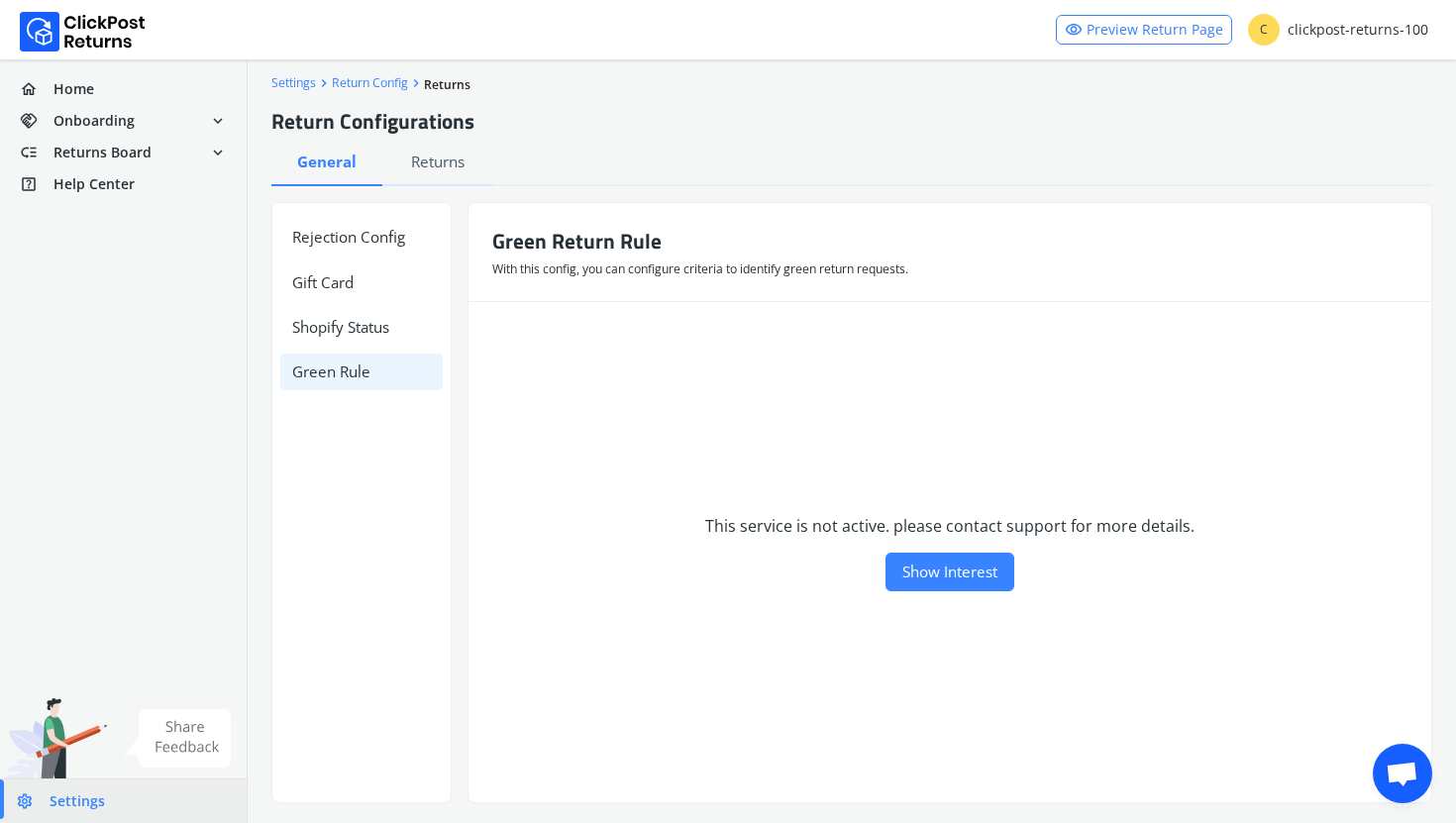 click on "This service is not active. please contact support for more details. Show Interest" at bounding box center (950, 552) 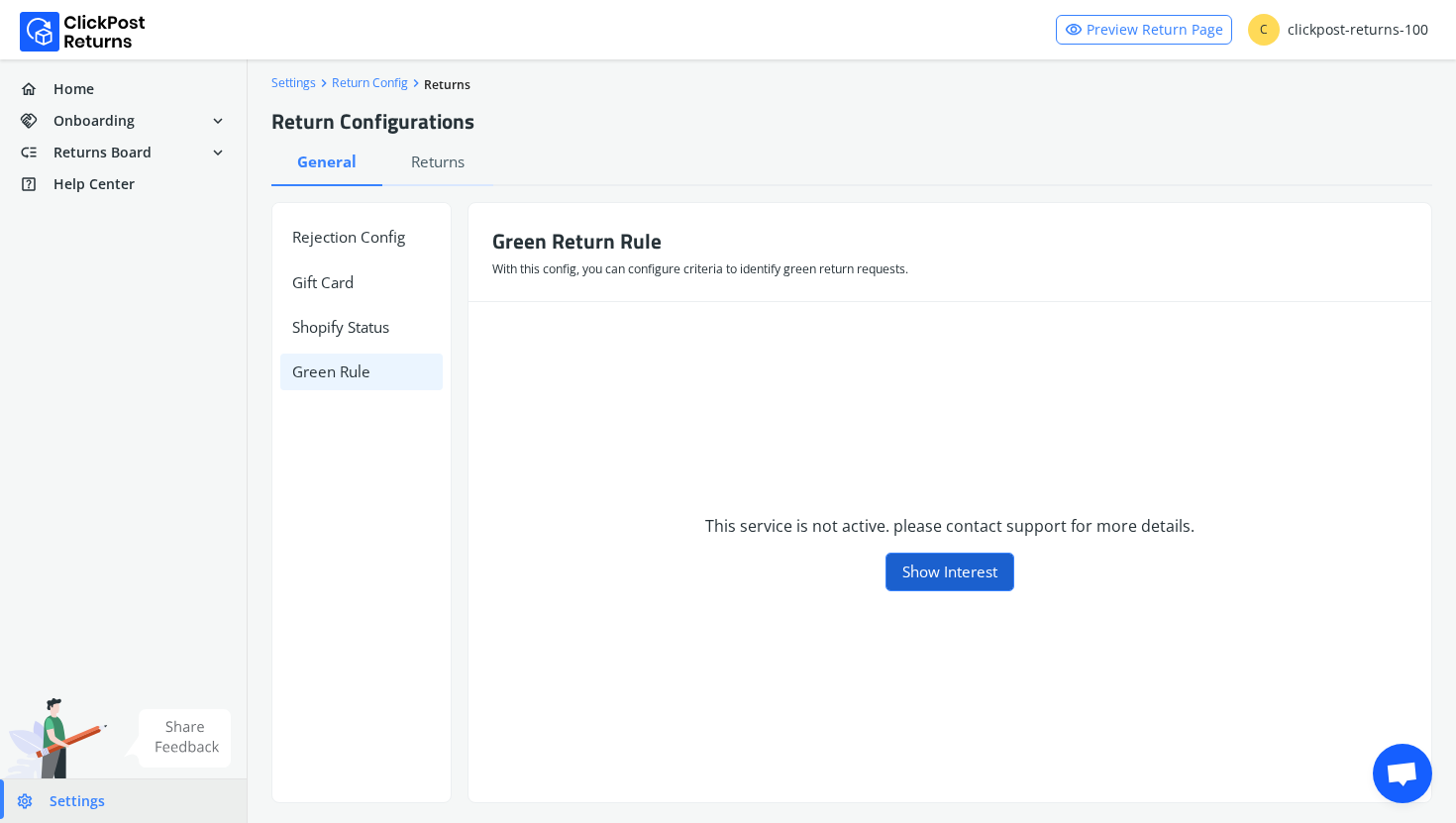 click on "Show Interest" at bounding box center (950, 571) 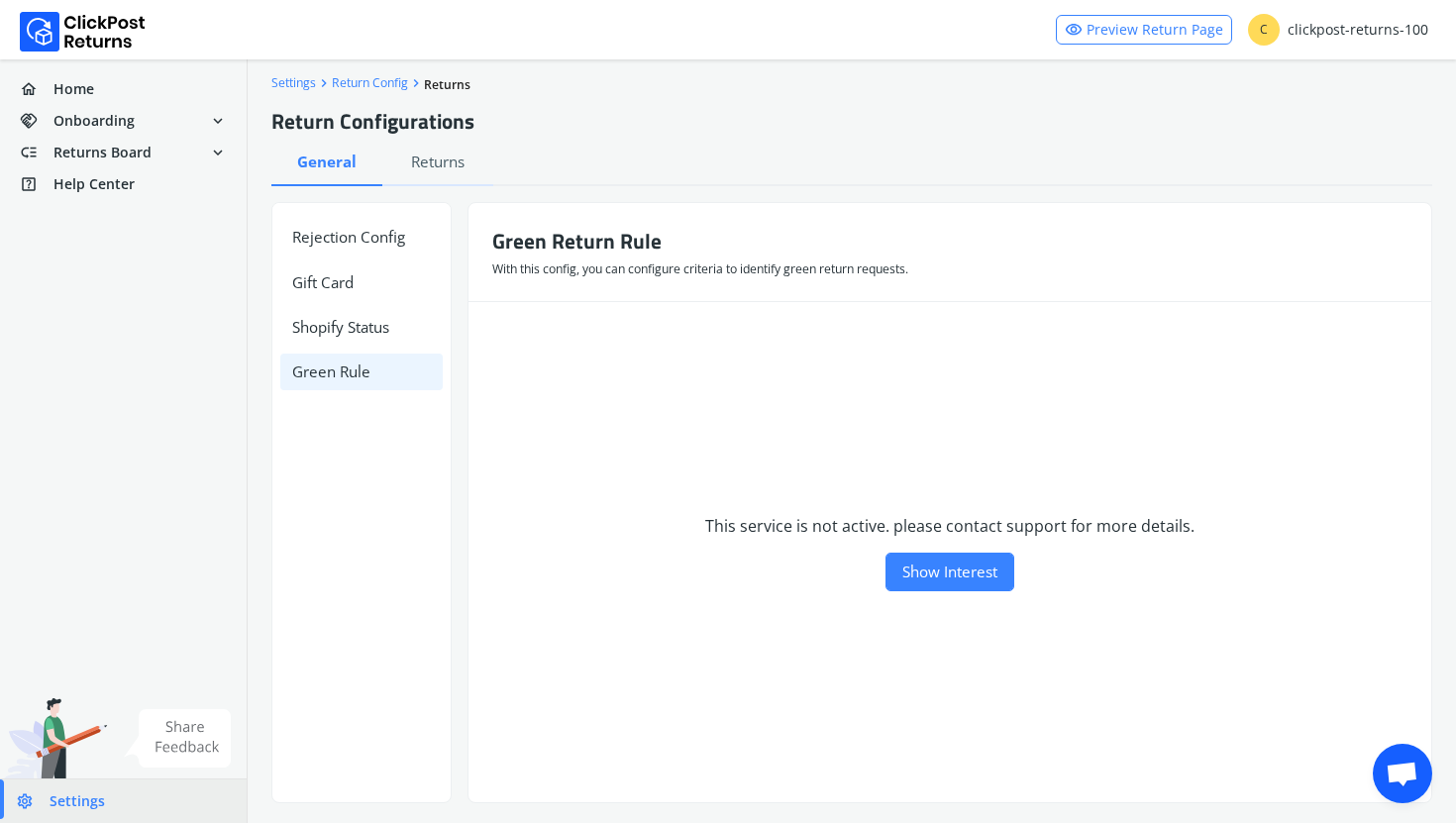 click at bounding box center [1403, 773] 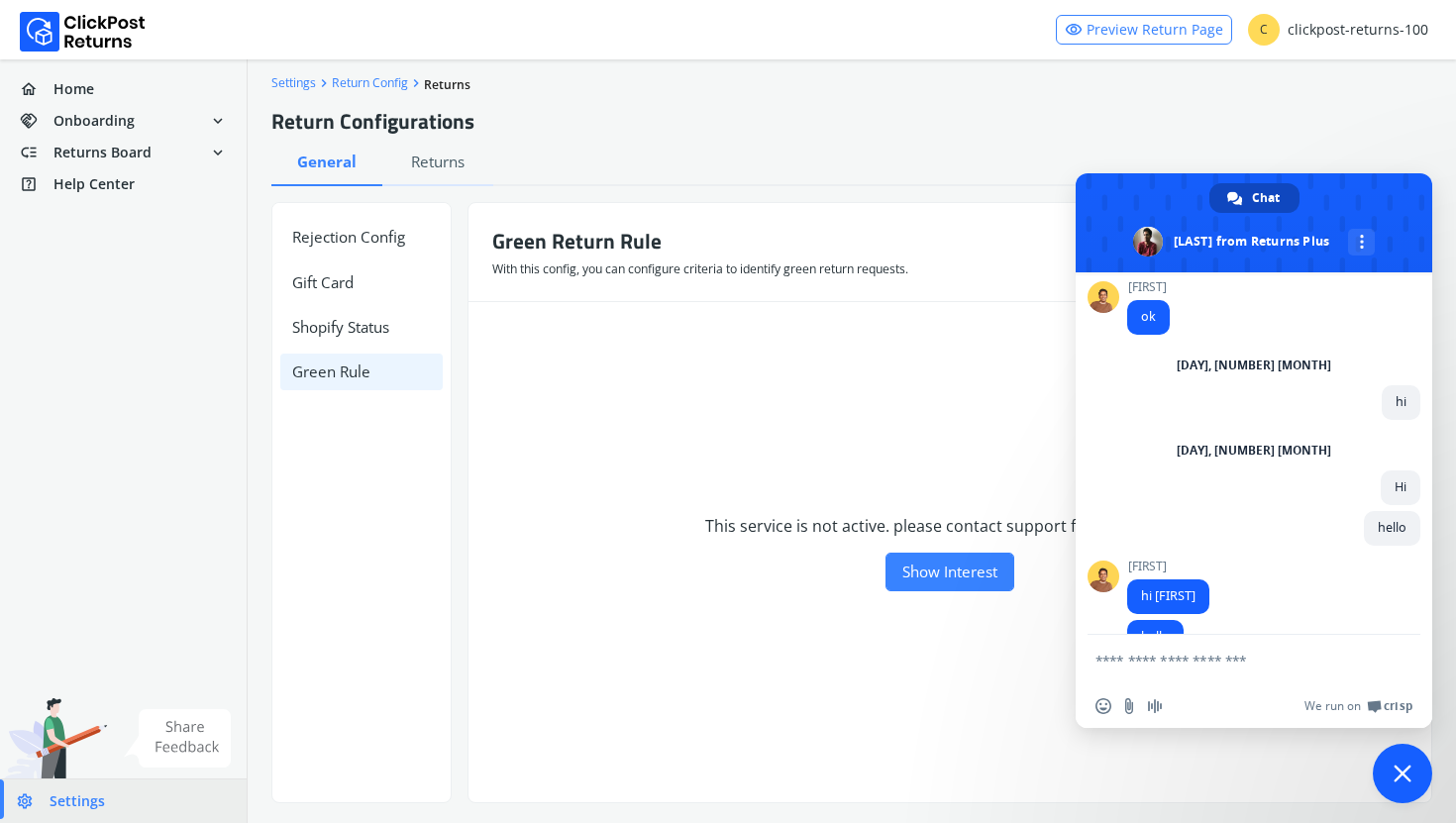 scroll, scrollTop: 929, scrollLeft: 0, axis: vertical 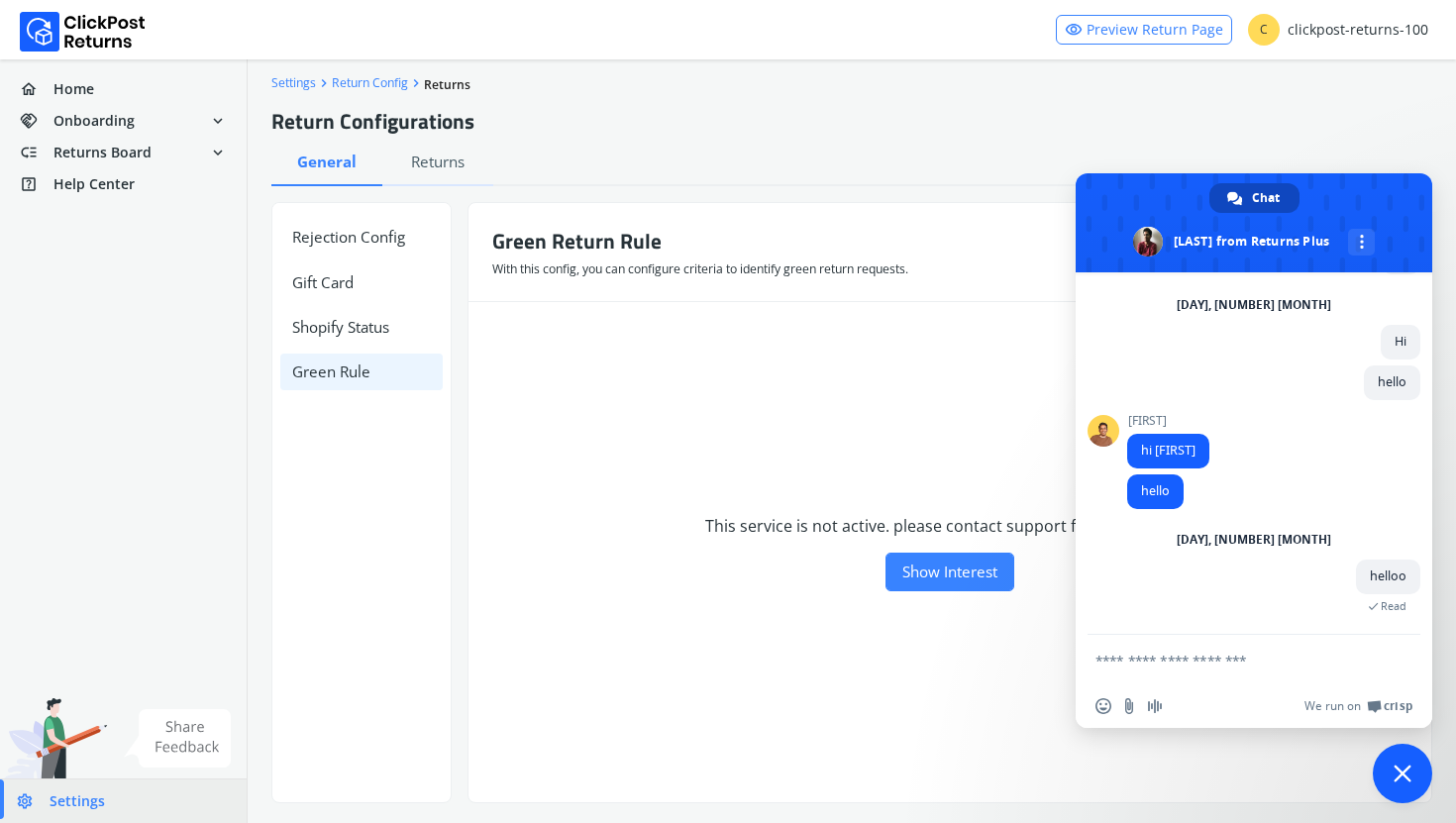 click at bounding box center (1403, 773) 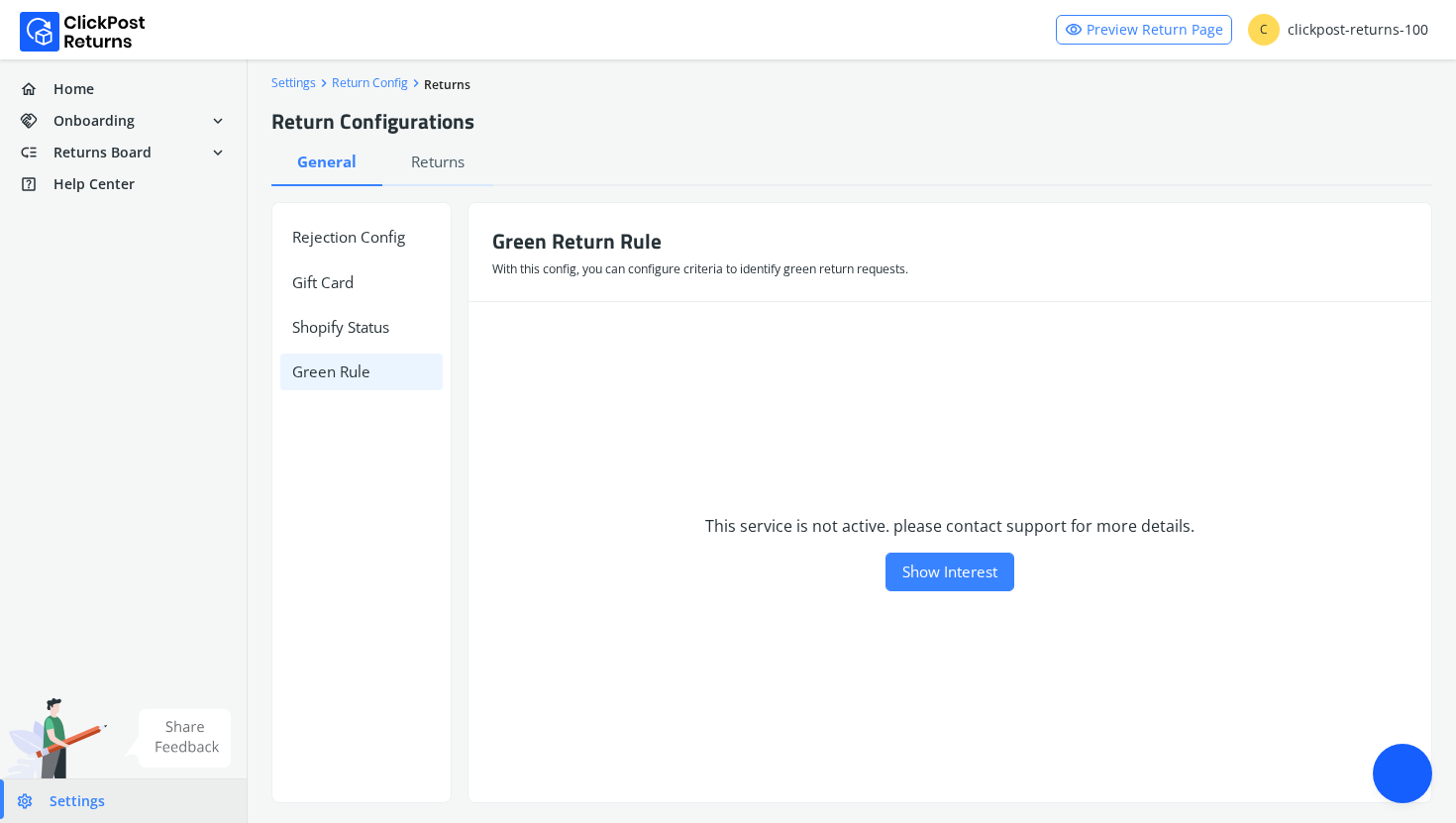 click at bounding box center (1403, 773) 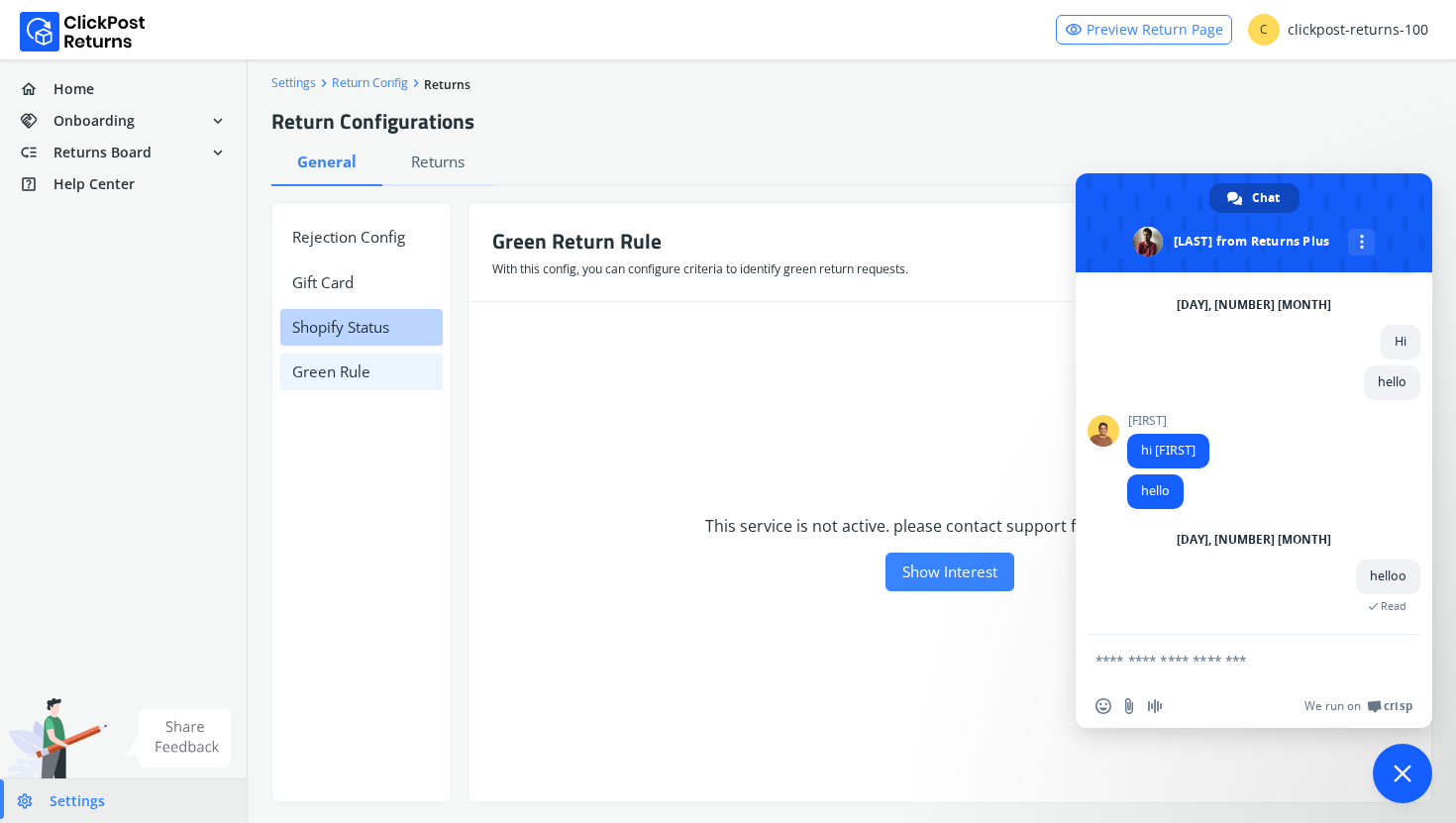 click on "Shopify Status" at bounding box center [362, 327] 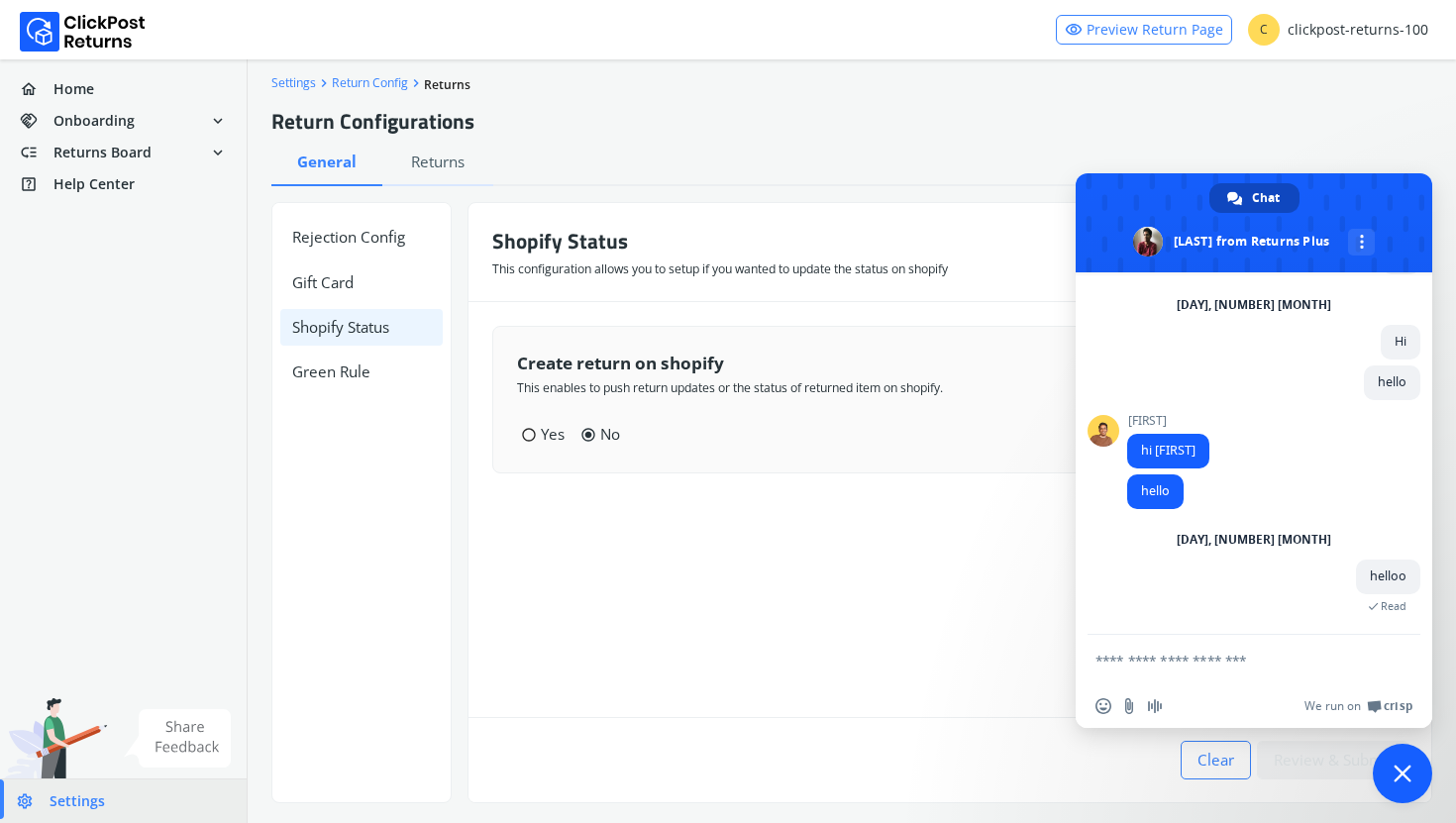 click on "radio_button_unchecked" at bounding box center [529, 435] 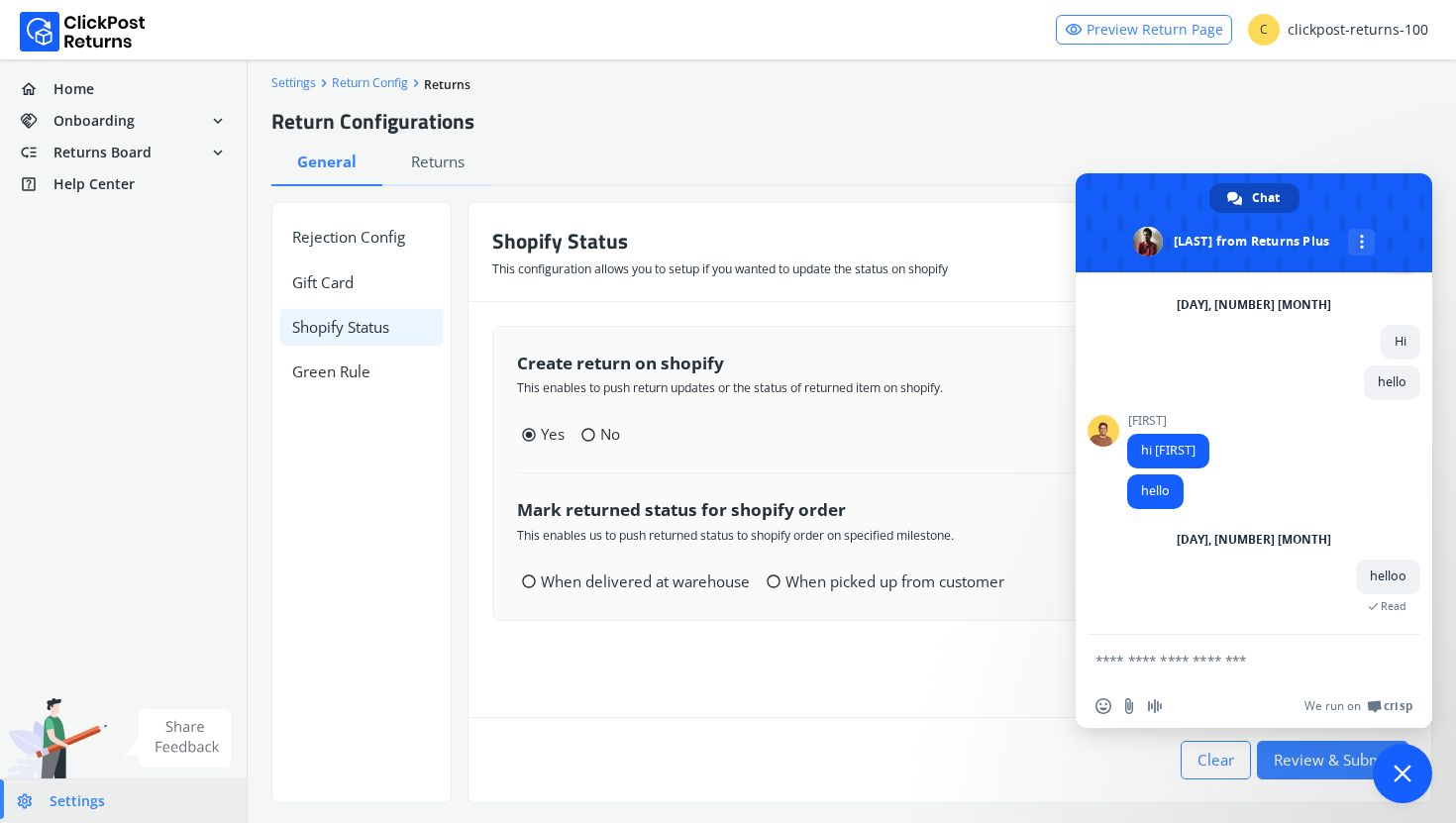 click on "radio_button_unchecked When delivered at warehouse" at bounding box center (543, 434) 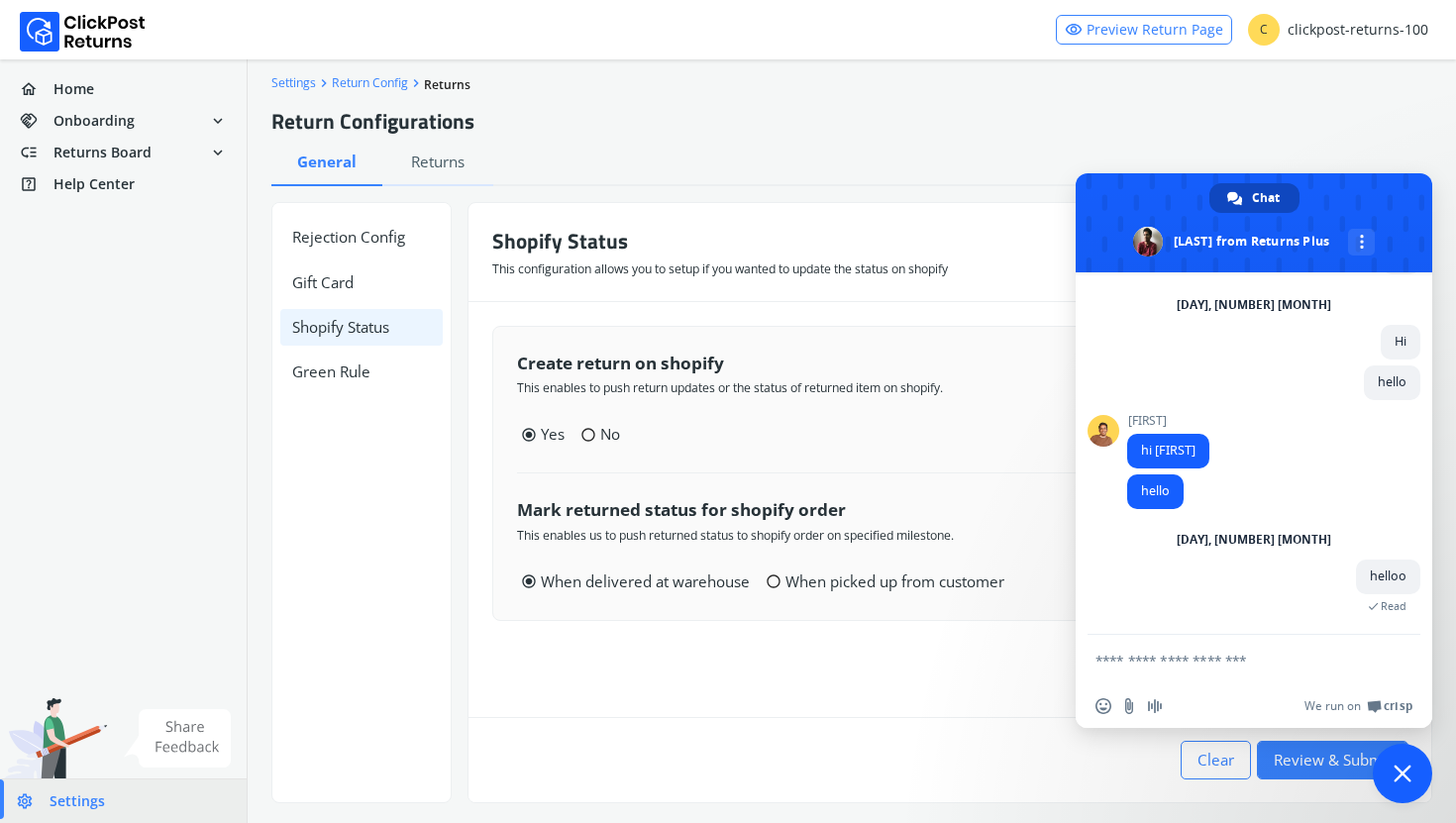 click at bounding box center [1403, 773] 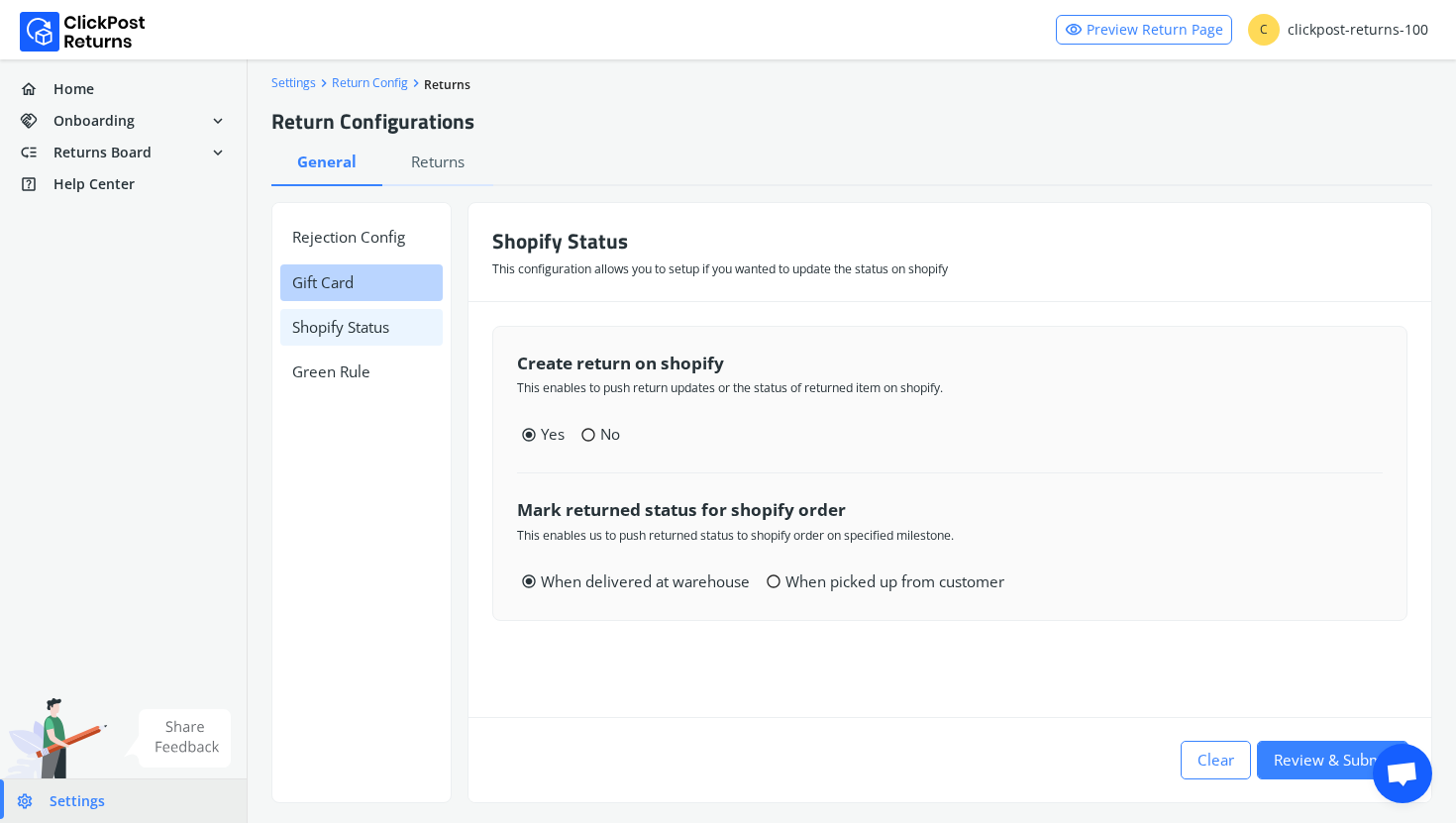 click on "Gift Card" at bounding box center [362, 282] 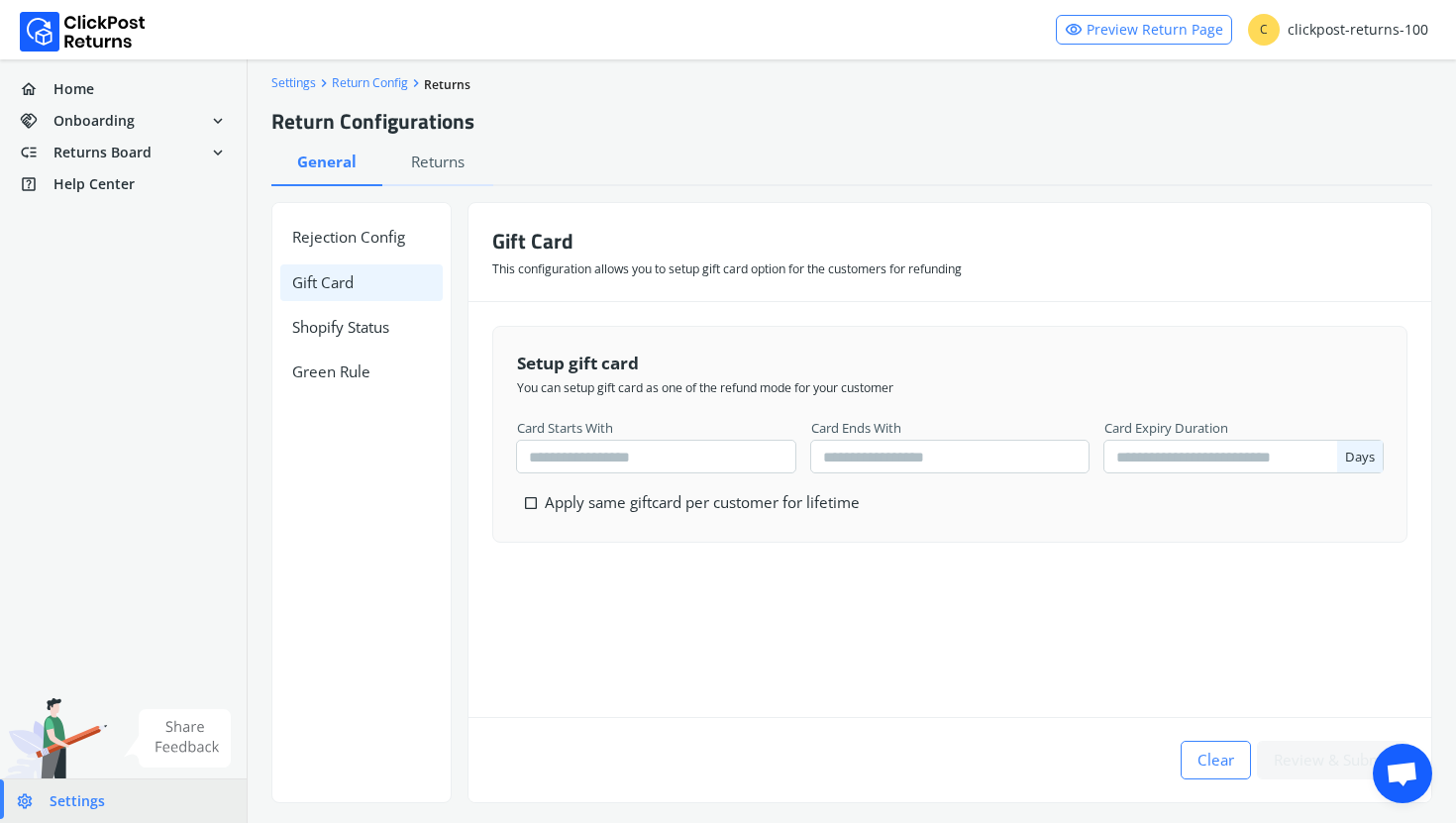 click on "Rejection Config Gift Card Shopify Status Green Rule" at bounding box center [362, 304] 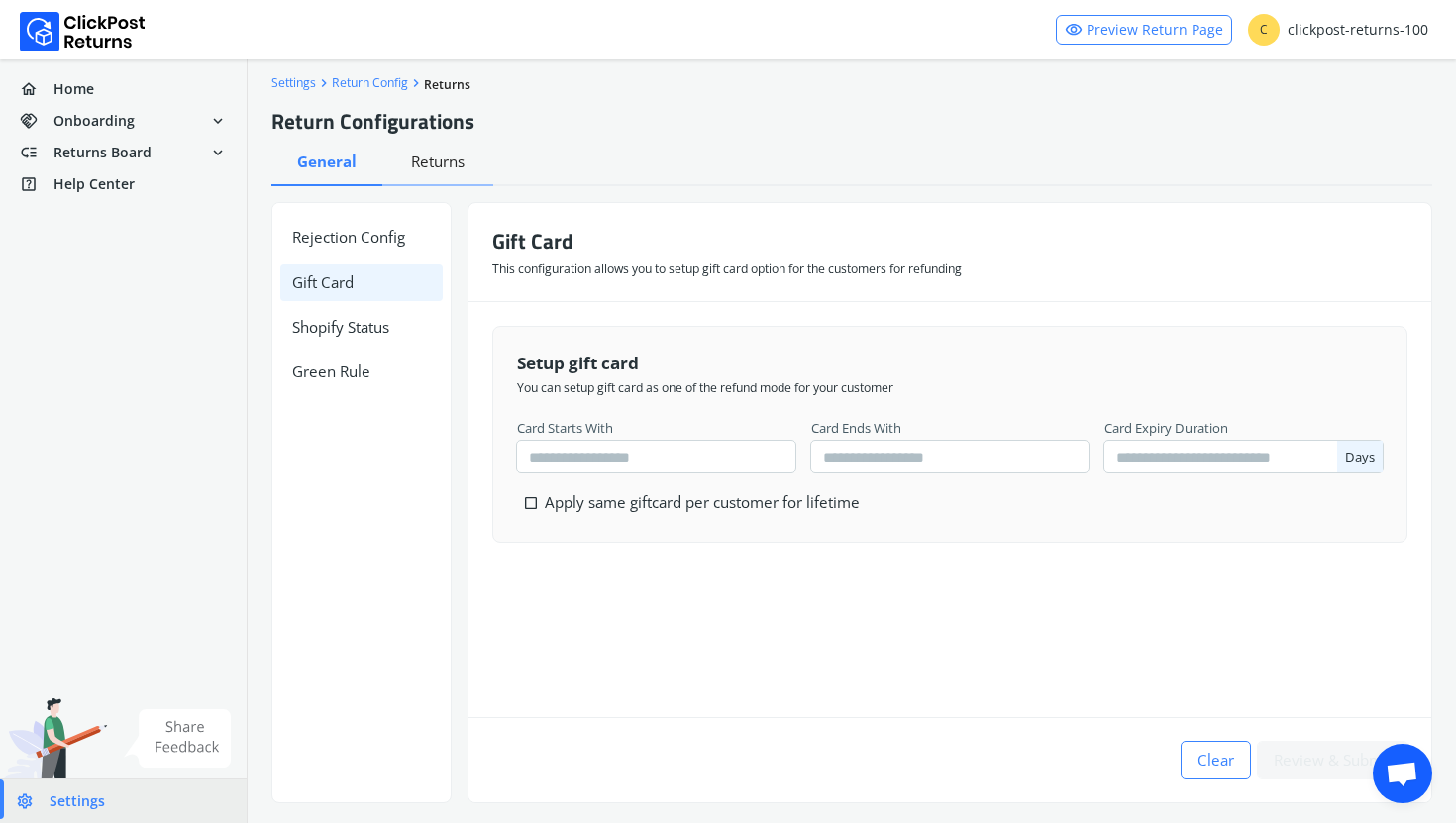 click on "Returns" at bounding box center (327, 161) 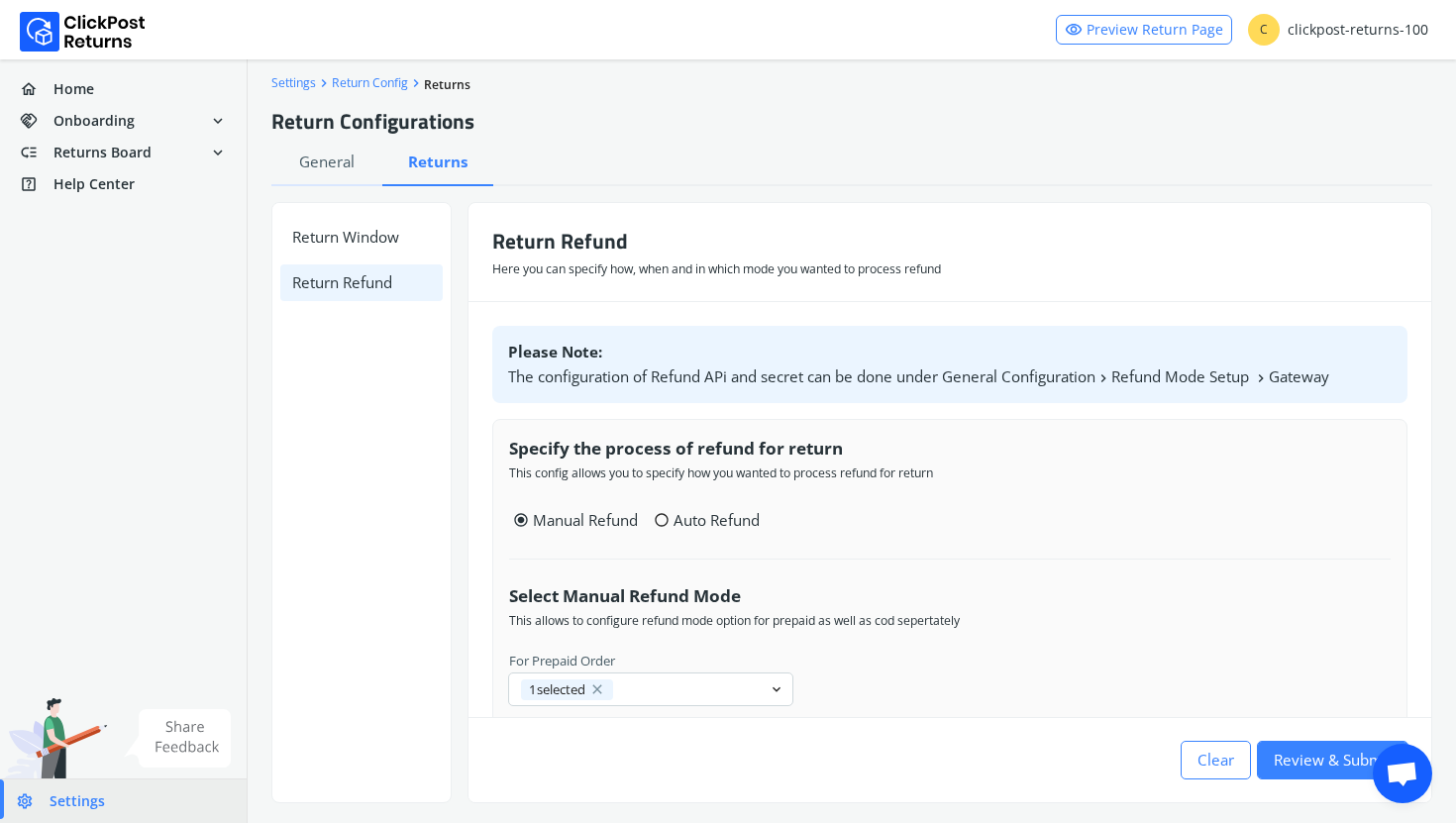click on "radio_button_unchecked Auto Refund" at bounding box center (706, 520) 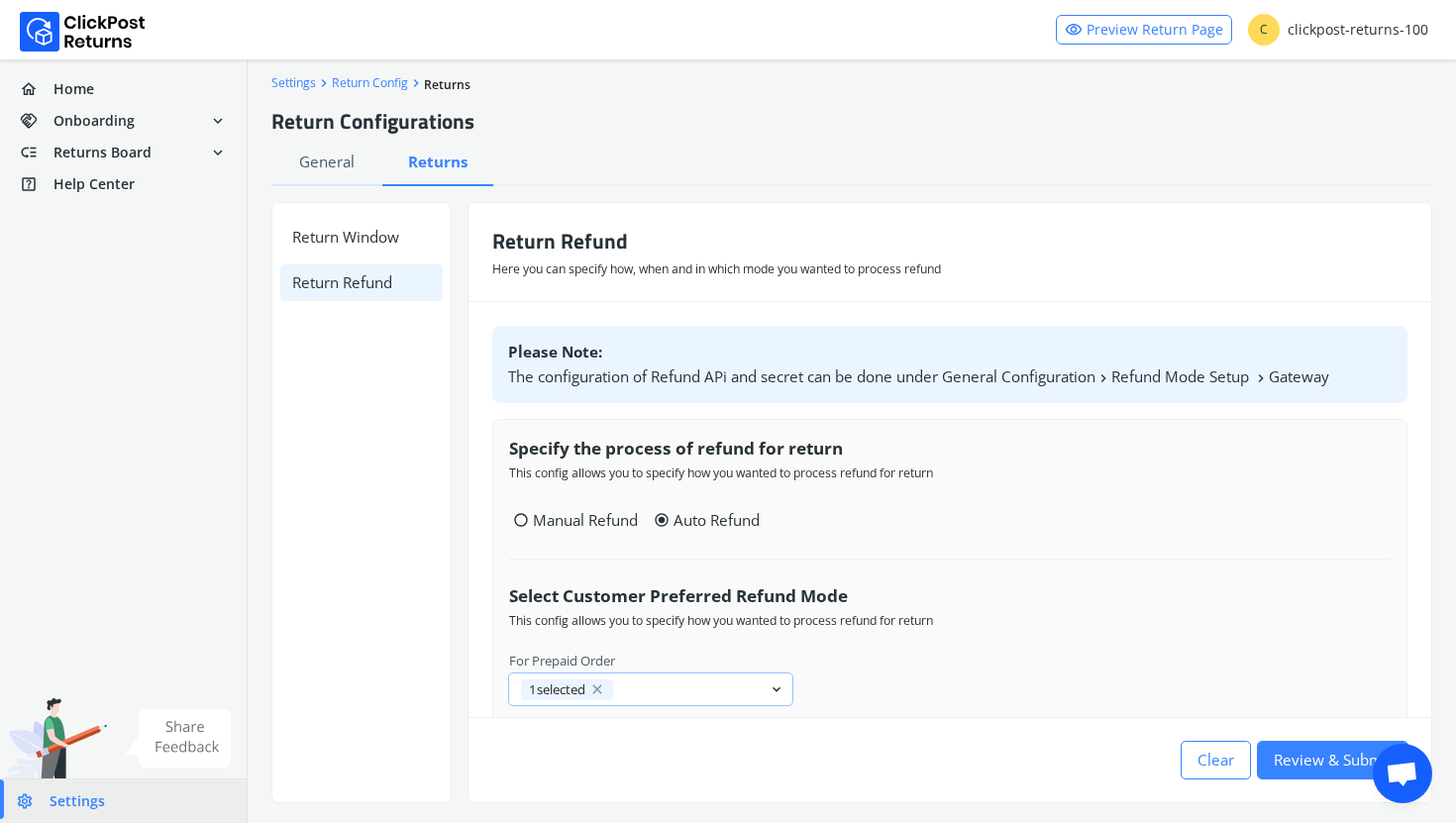 click on "1  selected close keyboard_arrow_down" at bounding box center (651, 689) 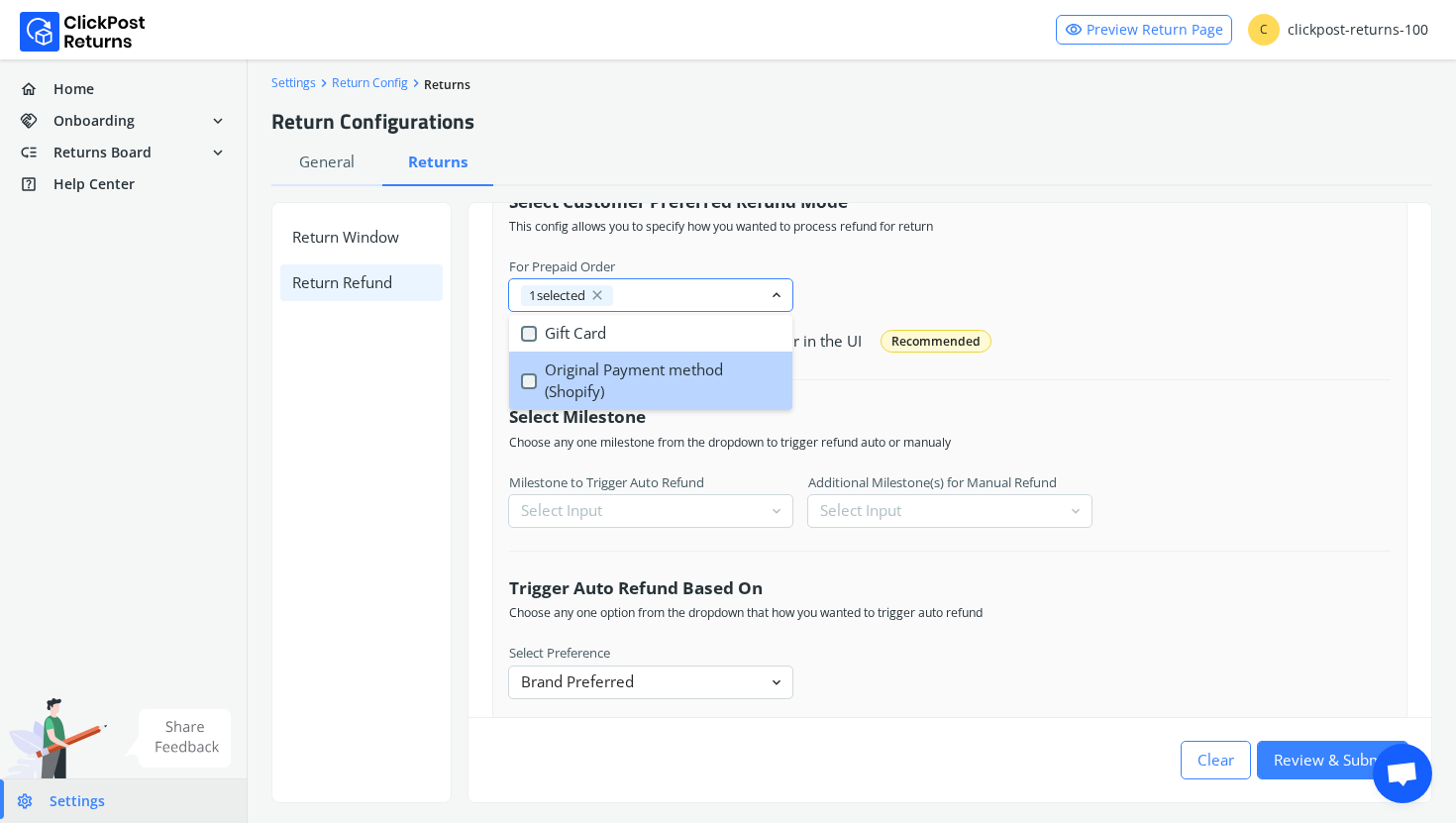 scroll, scrollTop: 395, scrollLeft: 0, axis: vertical 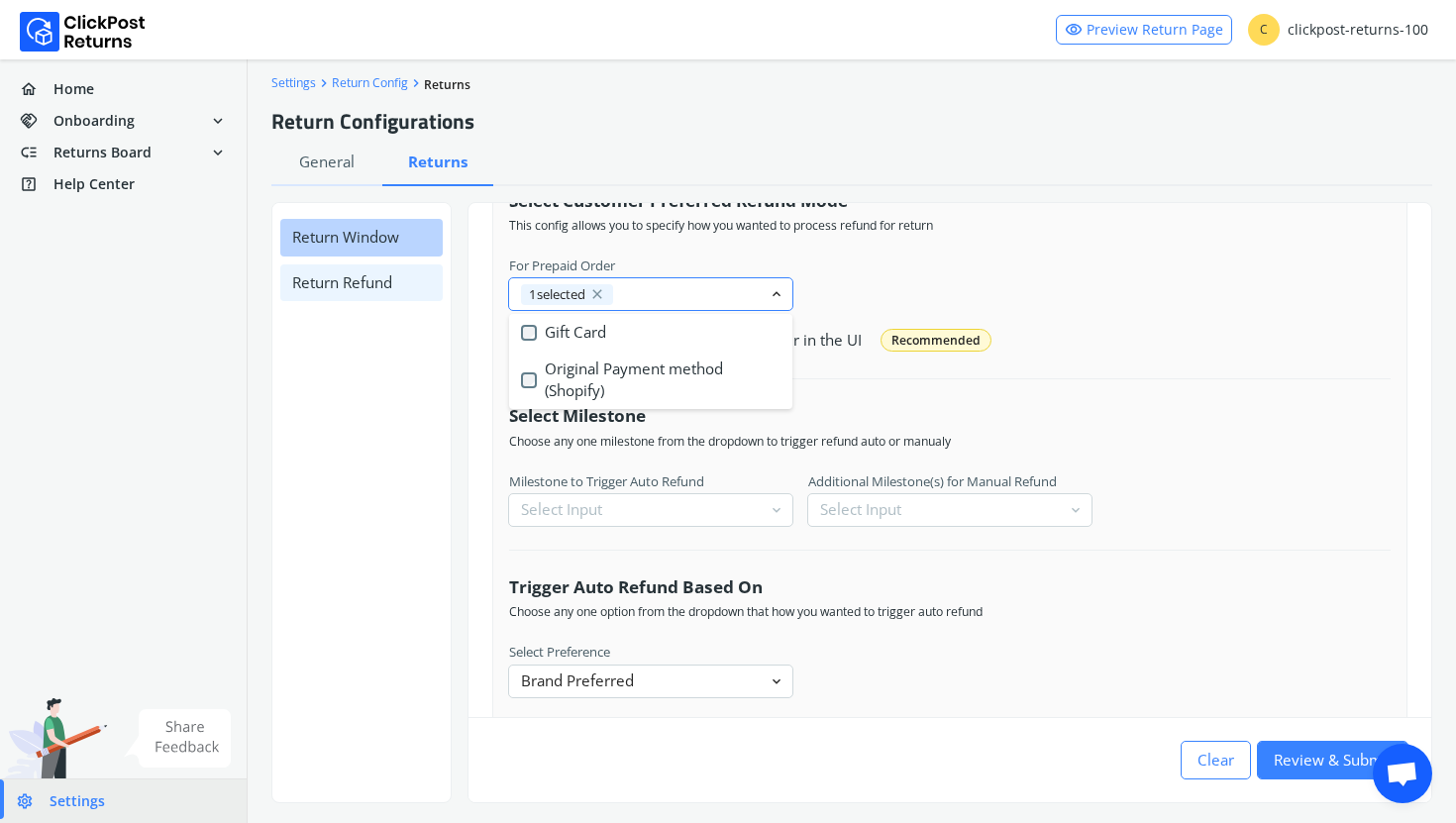 click on "Return Window" at bounding box center (362, 237) 